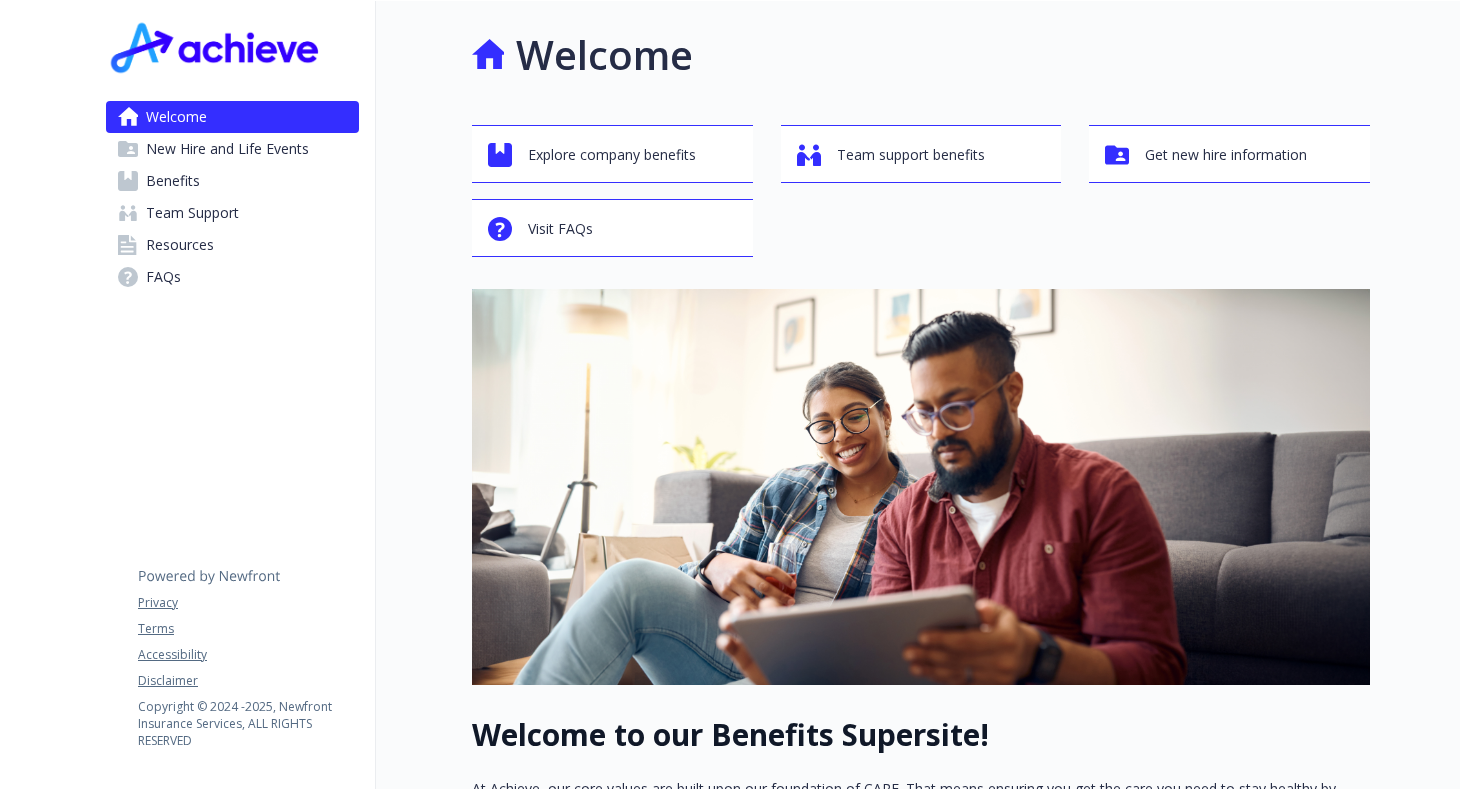 scroll, scrollTop: 0, scrollLeft: 0, axis: both 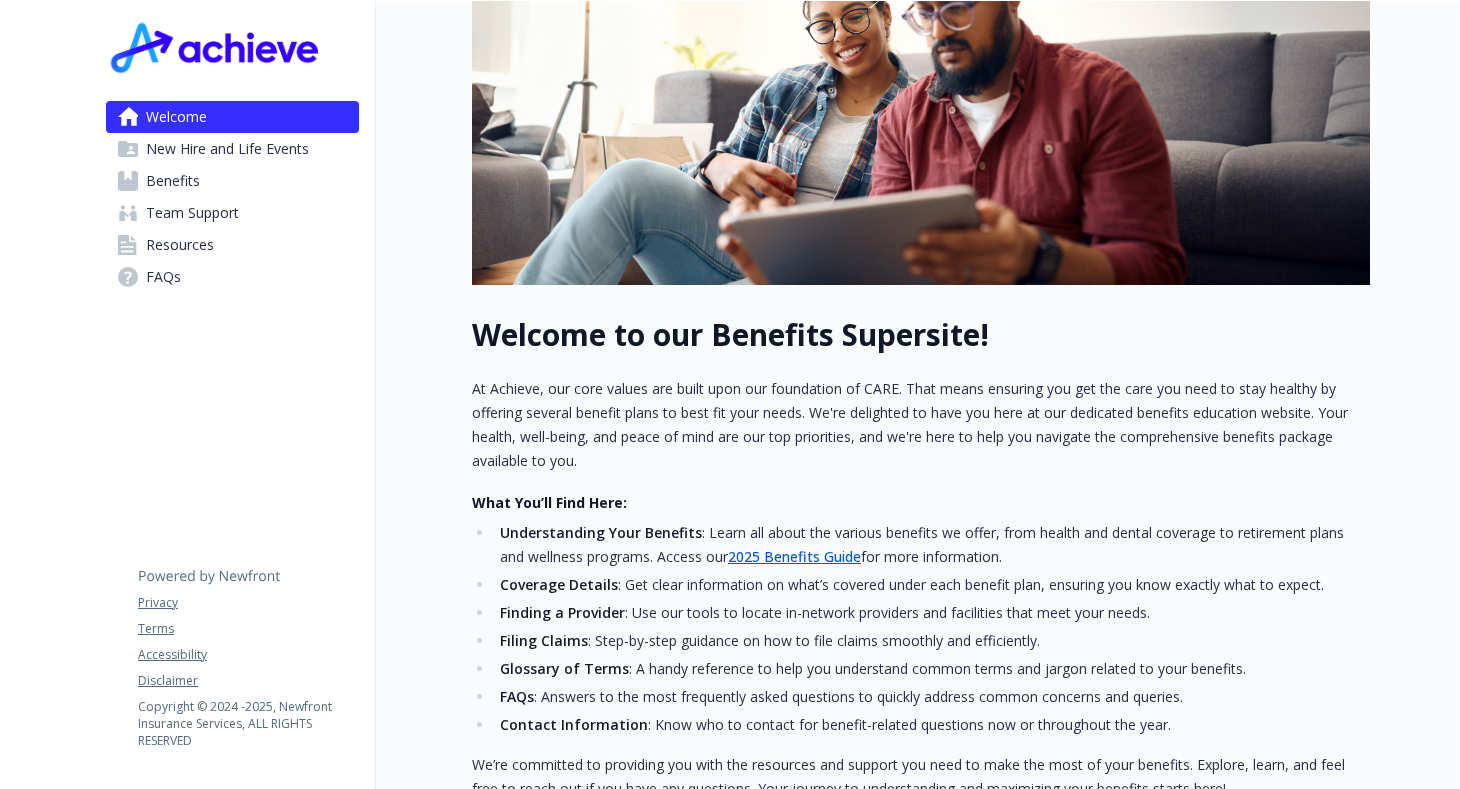 click on "Benefits" at bounding box center (173, 181) 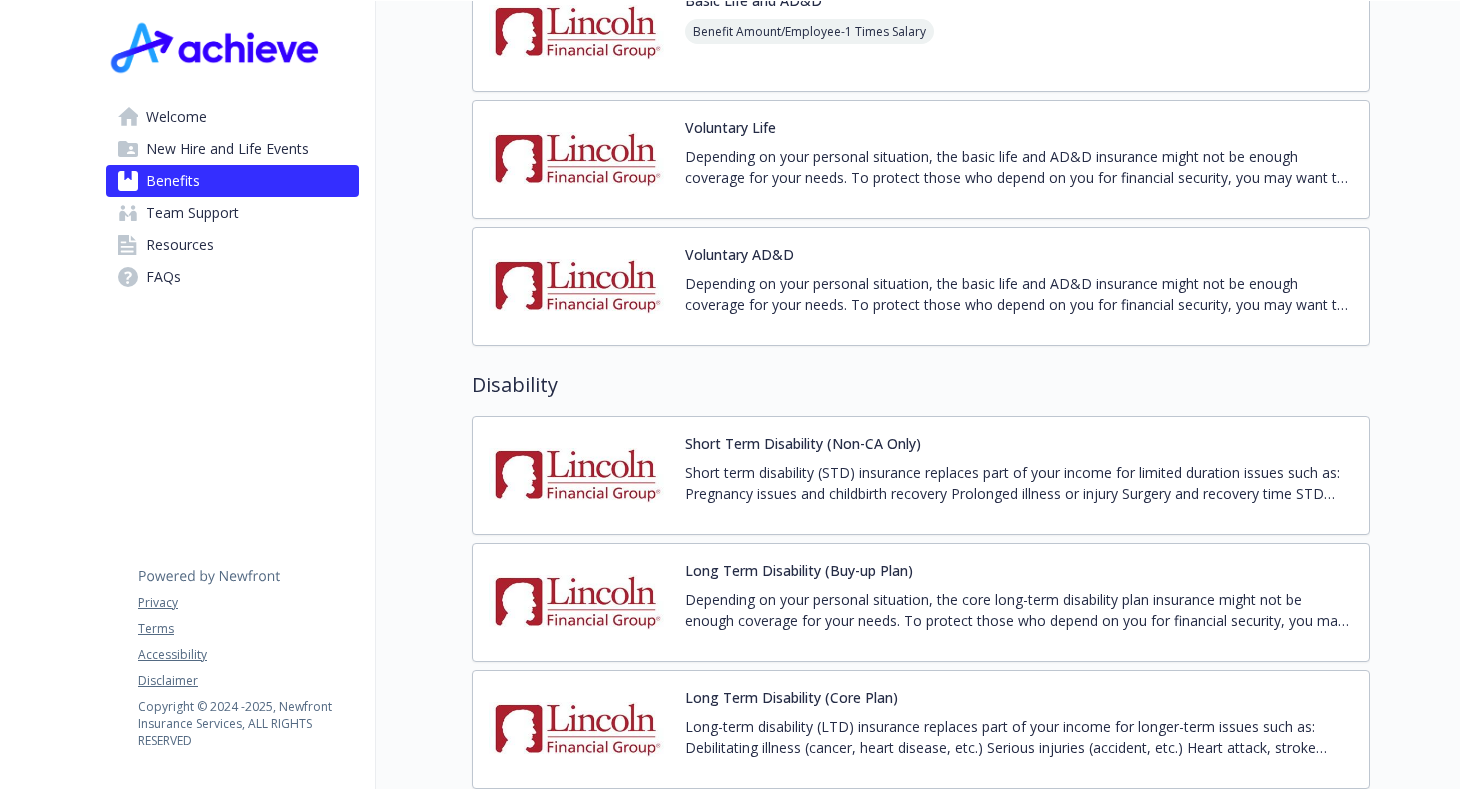 scroll, scrollTop: 1452, scrollLeft: 0, axis: vertical 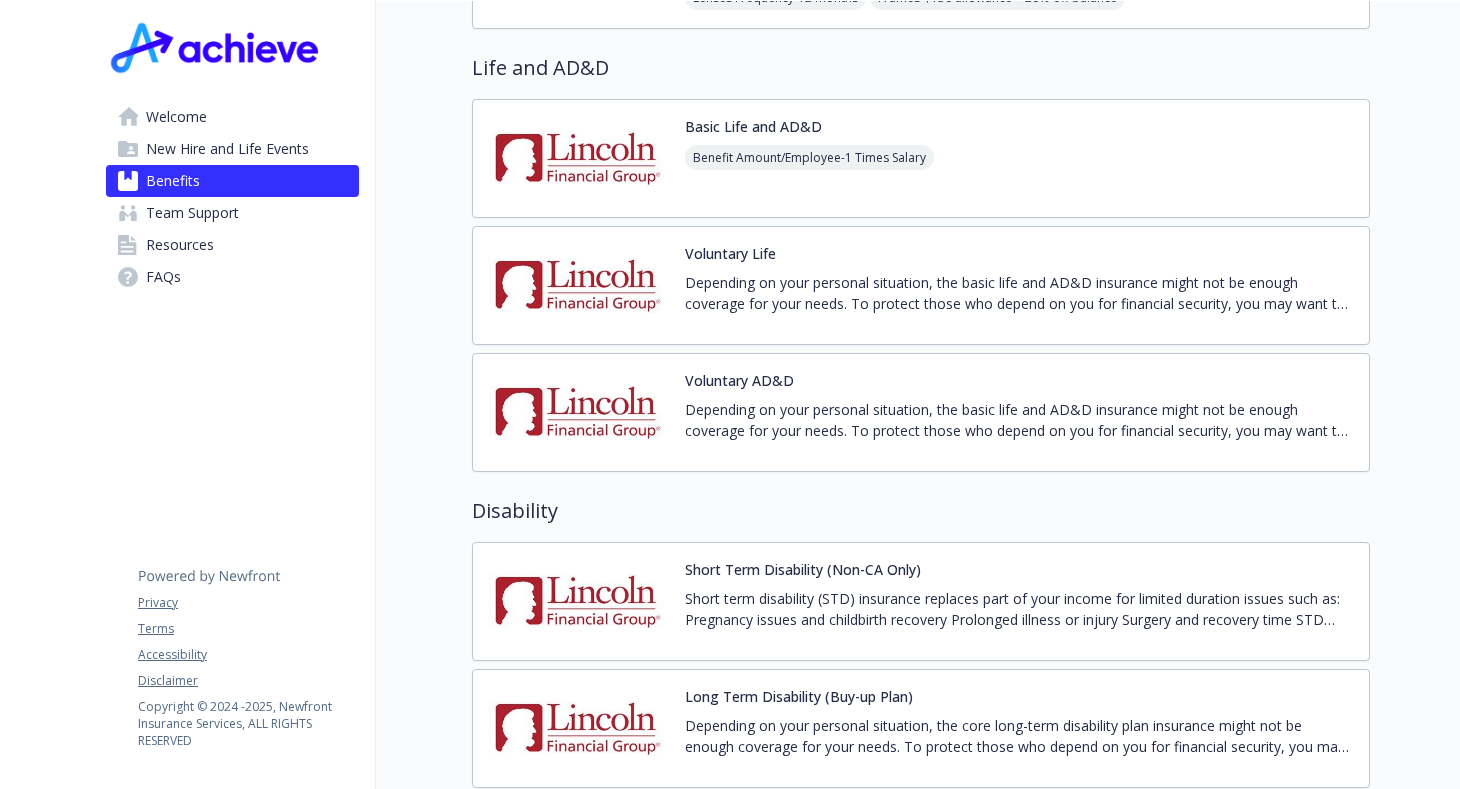 click on "Basic Life and AD&D Benefit Amount/Employee  -  1 Times Salary" at bounding box center (809, 158) 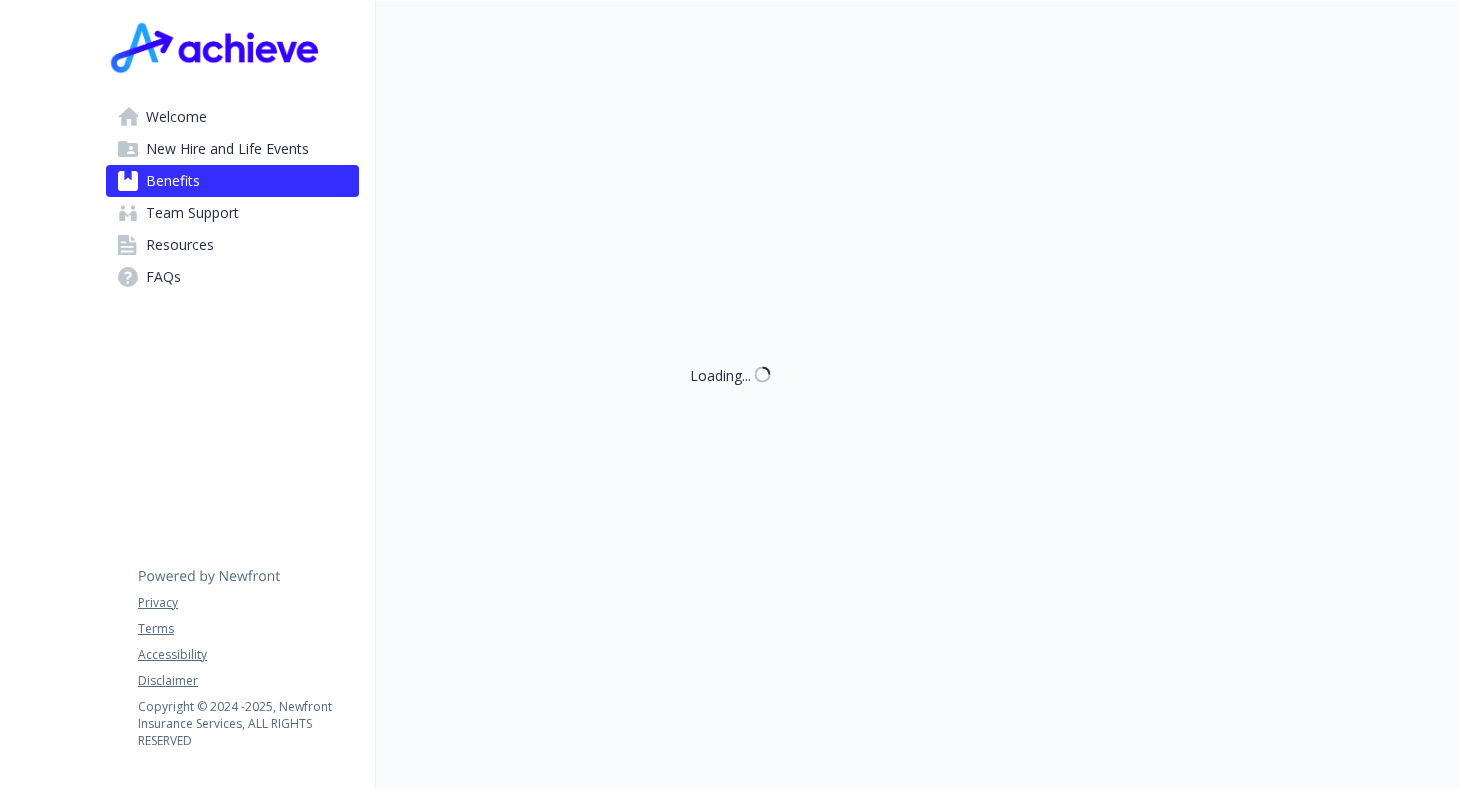 scroll, scrollTop: 1452, scrollLeft: 0, axis: vertical 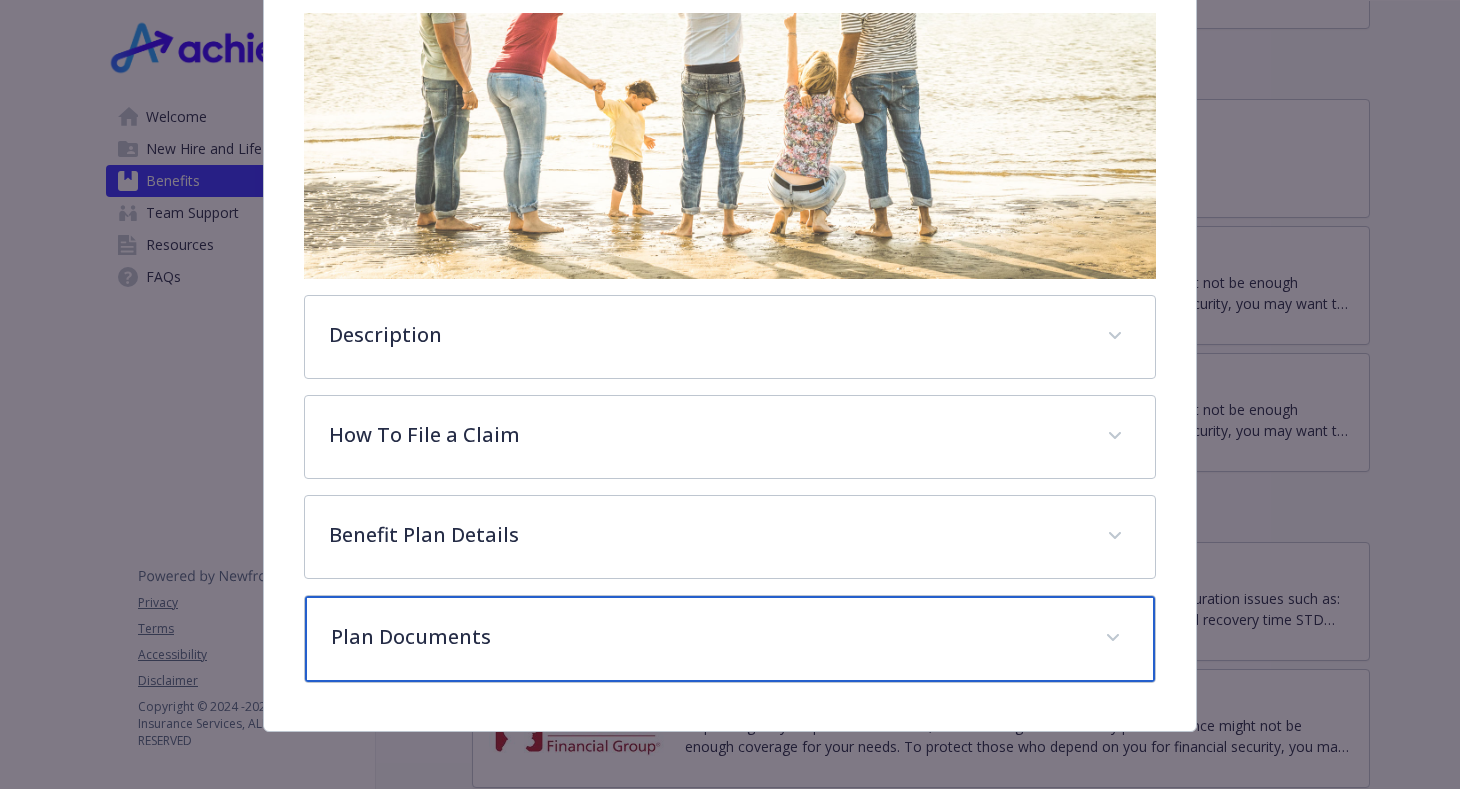 click on "Plan Documents" at bounding box center [706, 637] 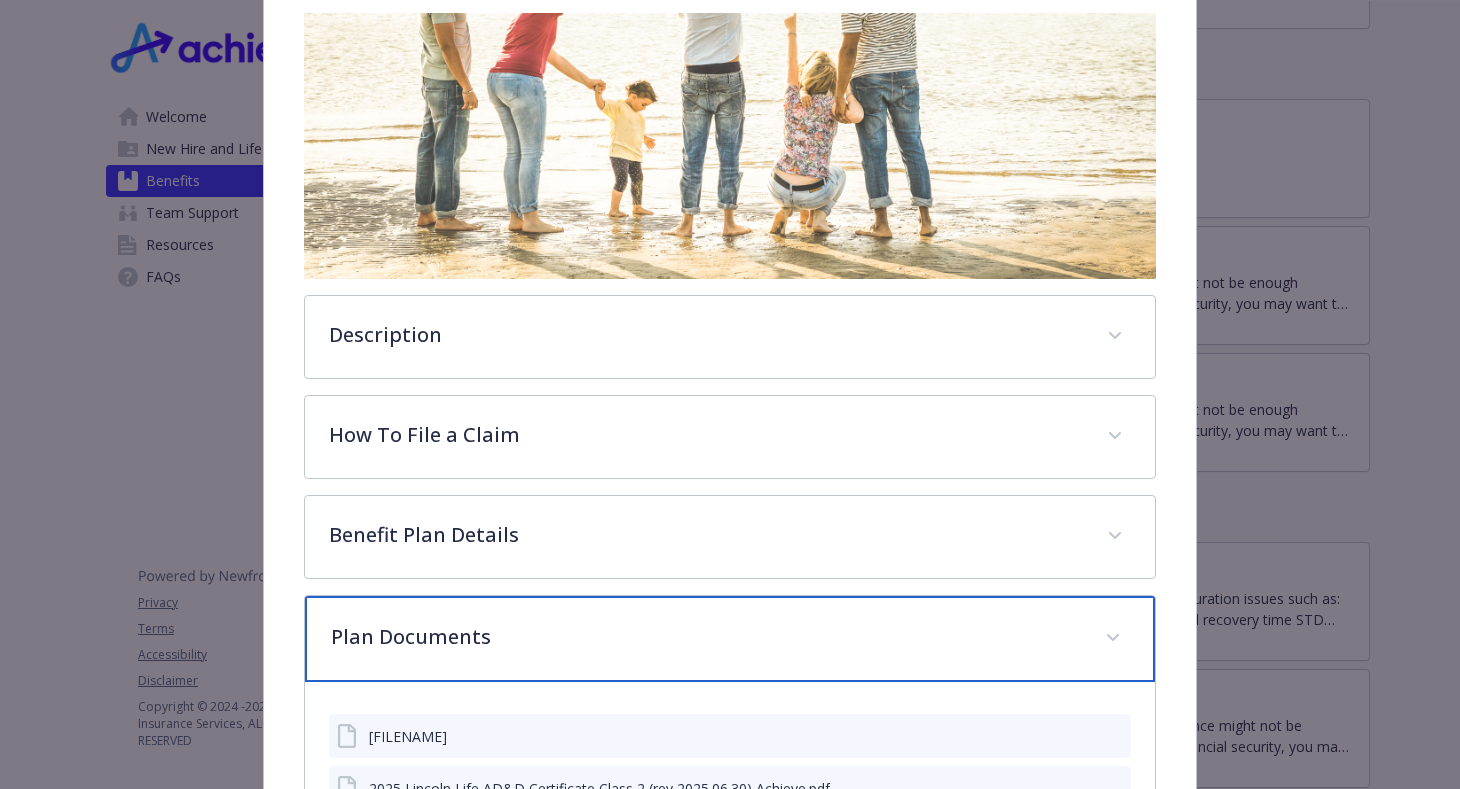 scroll, scrollTop: 496, scrollLeft: 0, axis: vertical 